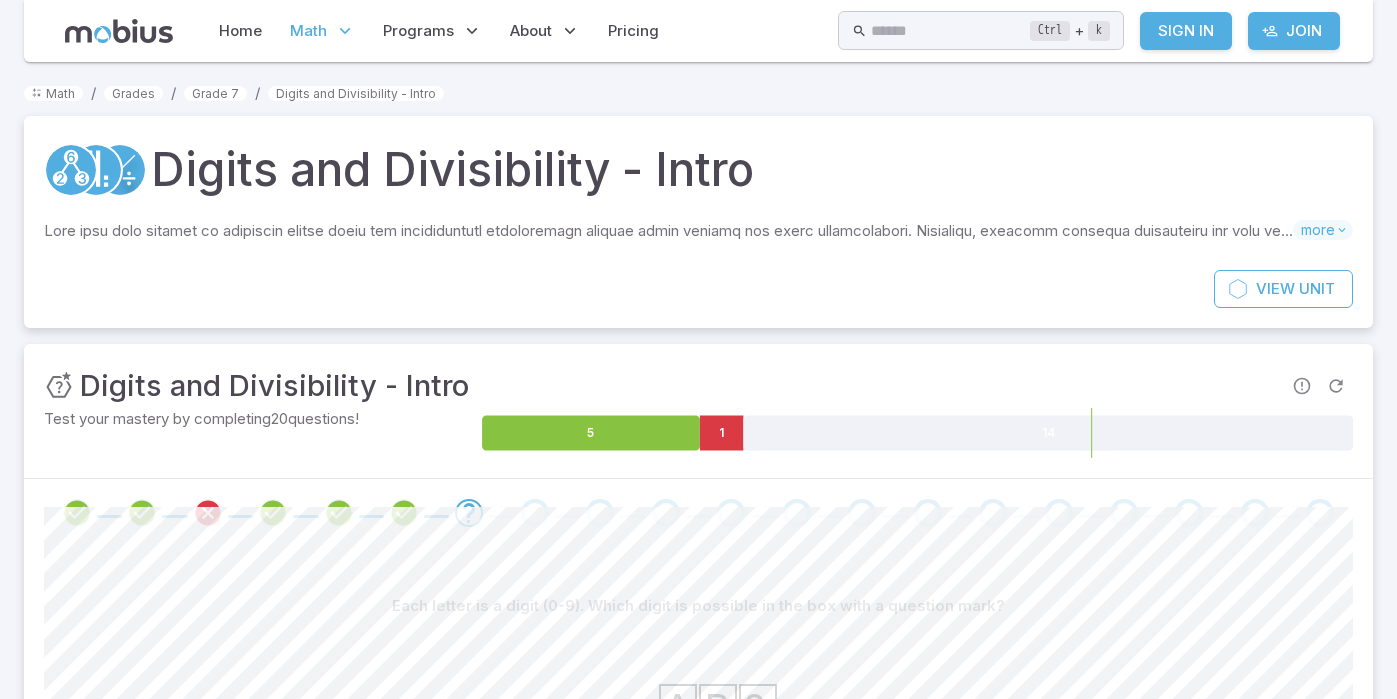 scroll, scrollTop: 377, scrollLeft: 0, axis: vertical 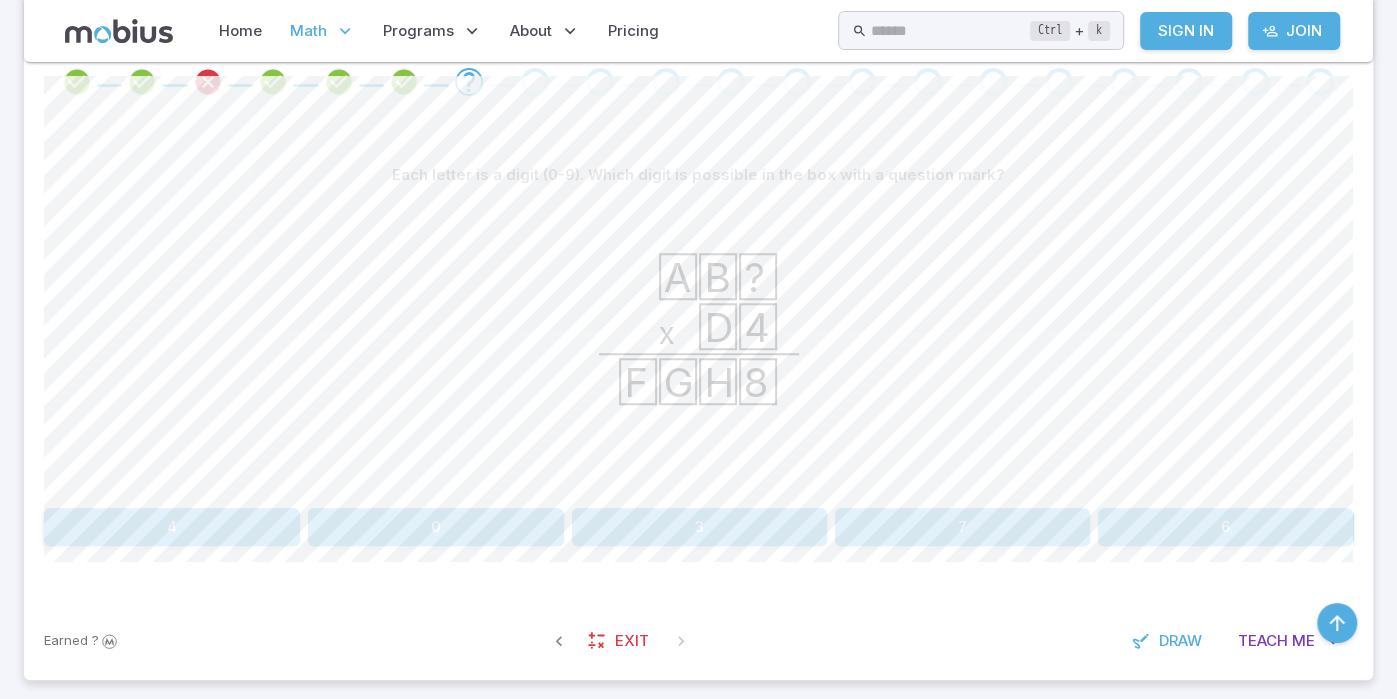 click on "0" at bounding box center (436, 527) 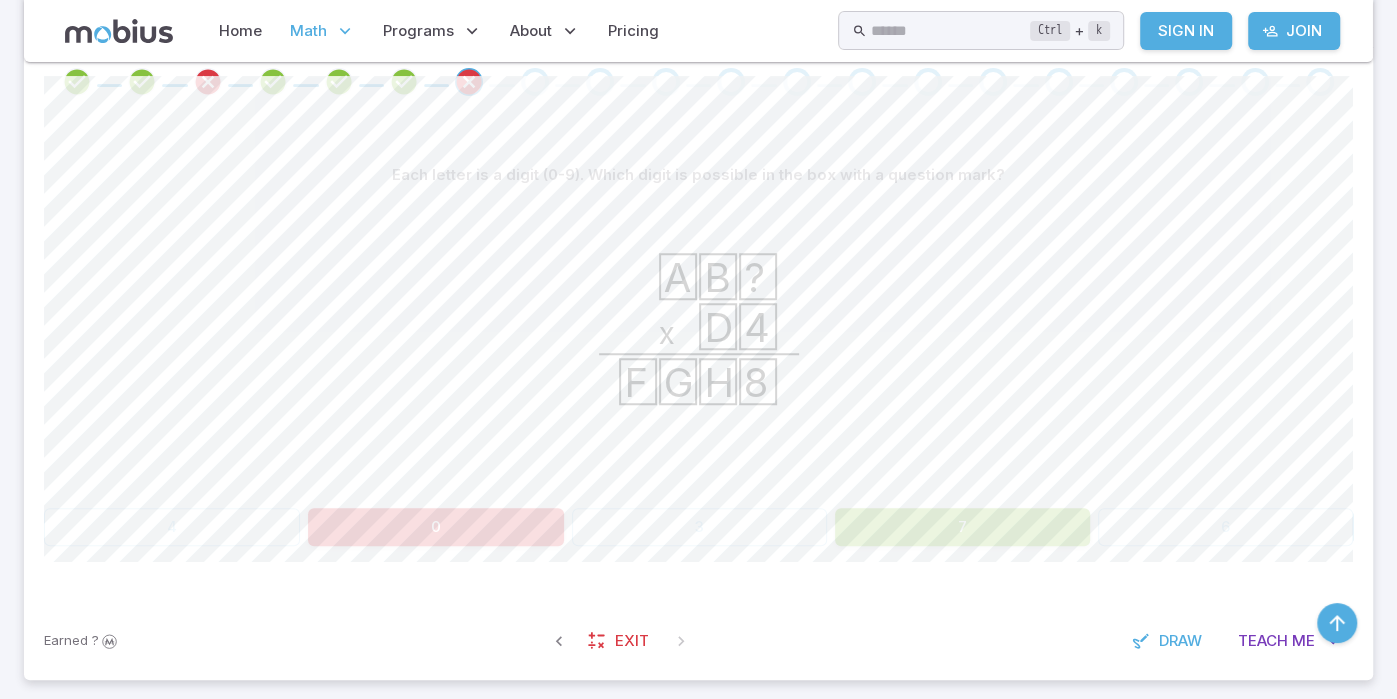 click on "A B ? D 4 x F G H 8" at bounding box center (698, 347) 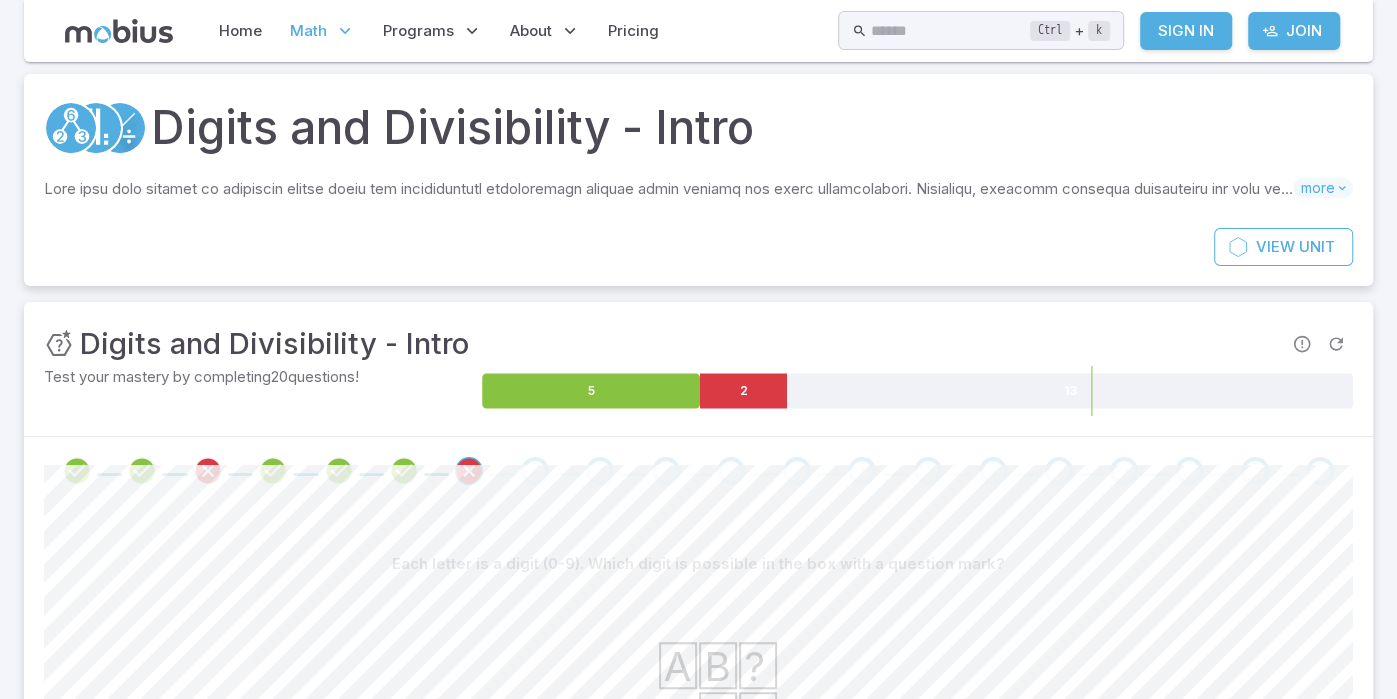scroll, scrollTop: 0, scrollLeft: 0, axis: both 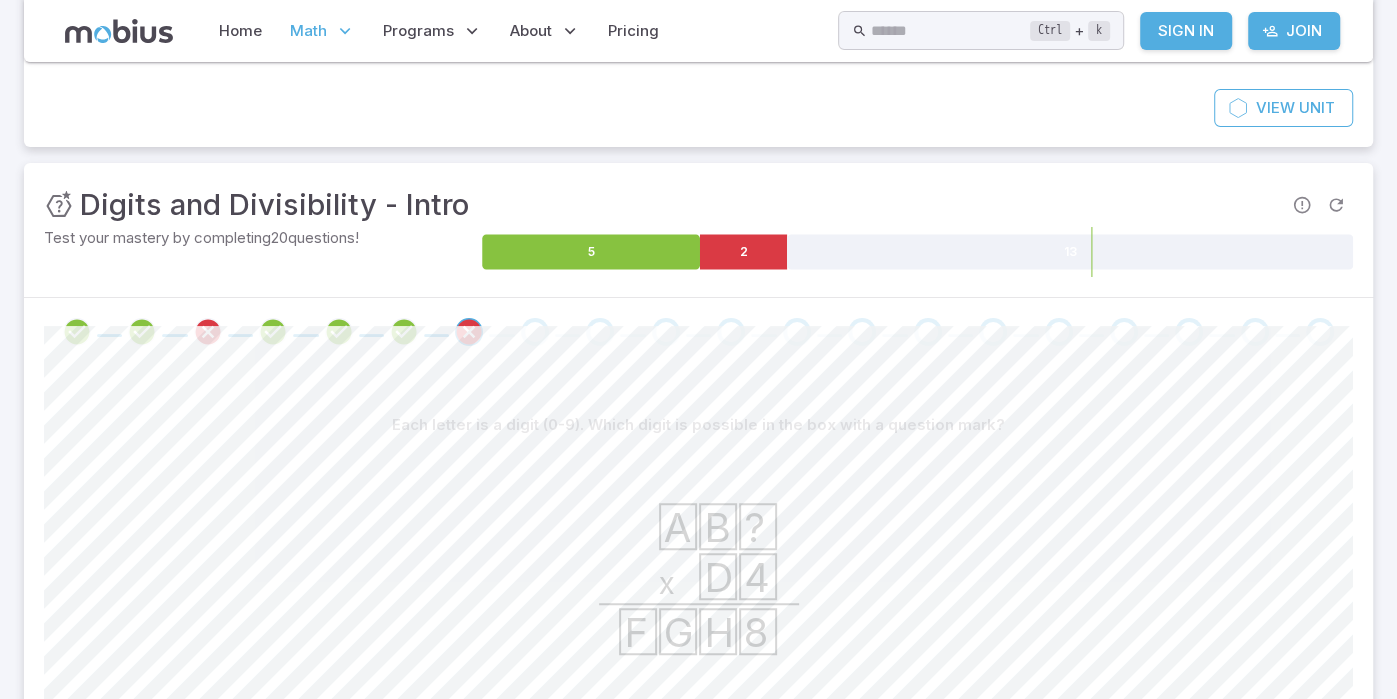 click at bounding box center [535, 332] 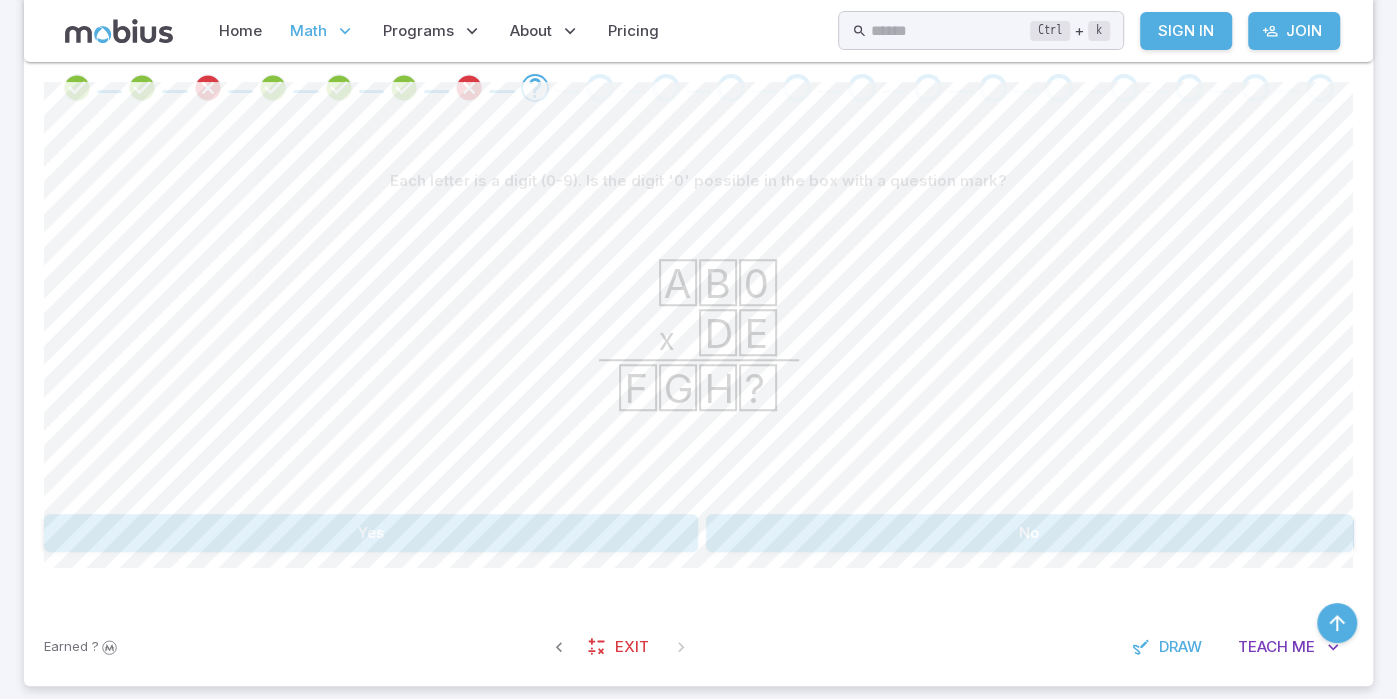 scroll, scrollTop: 426, scrollLeft: 0, axis: vertical 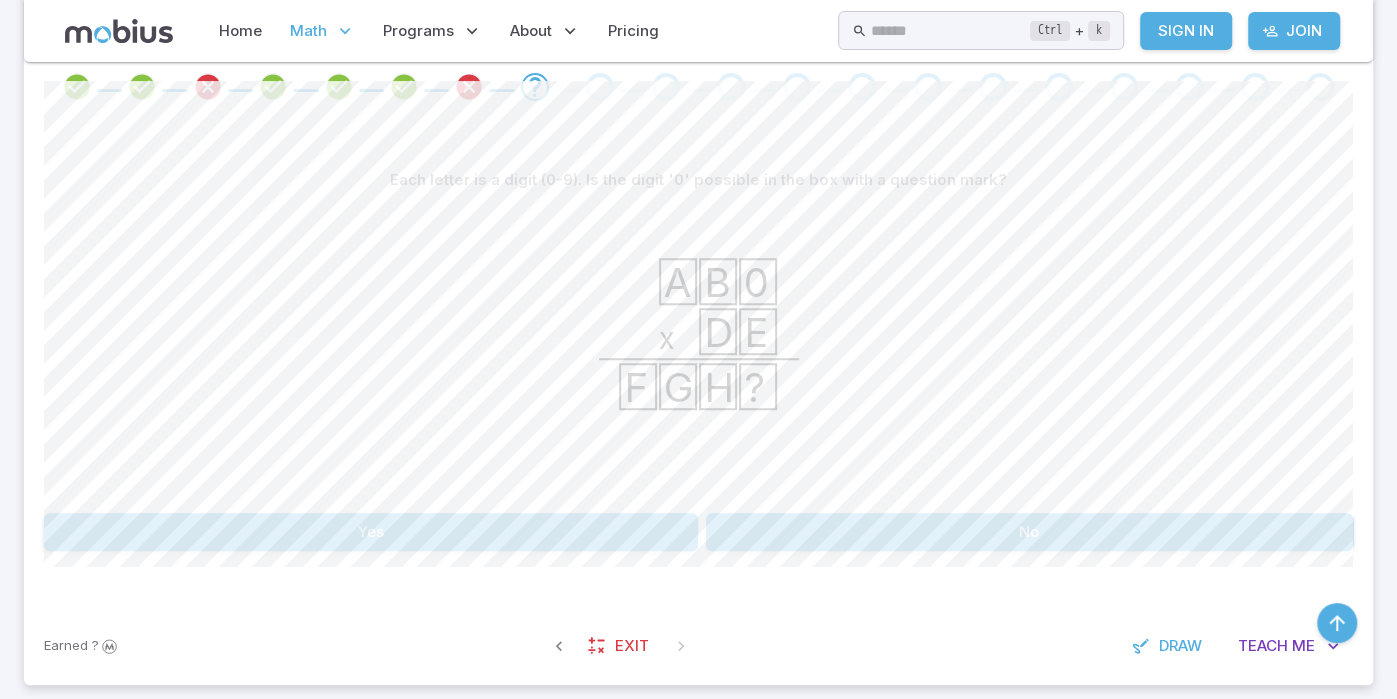 click on "Yes" at bounding box center [371, 532] 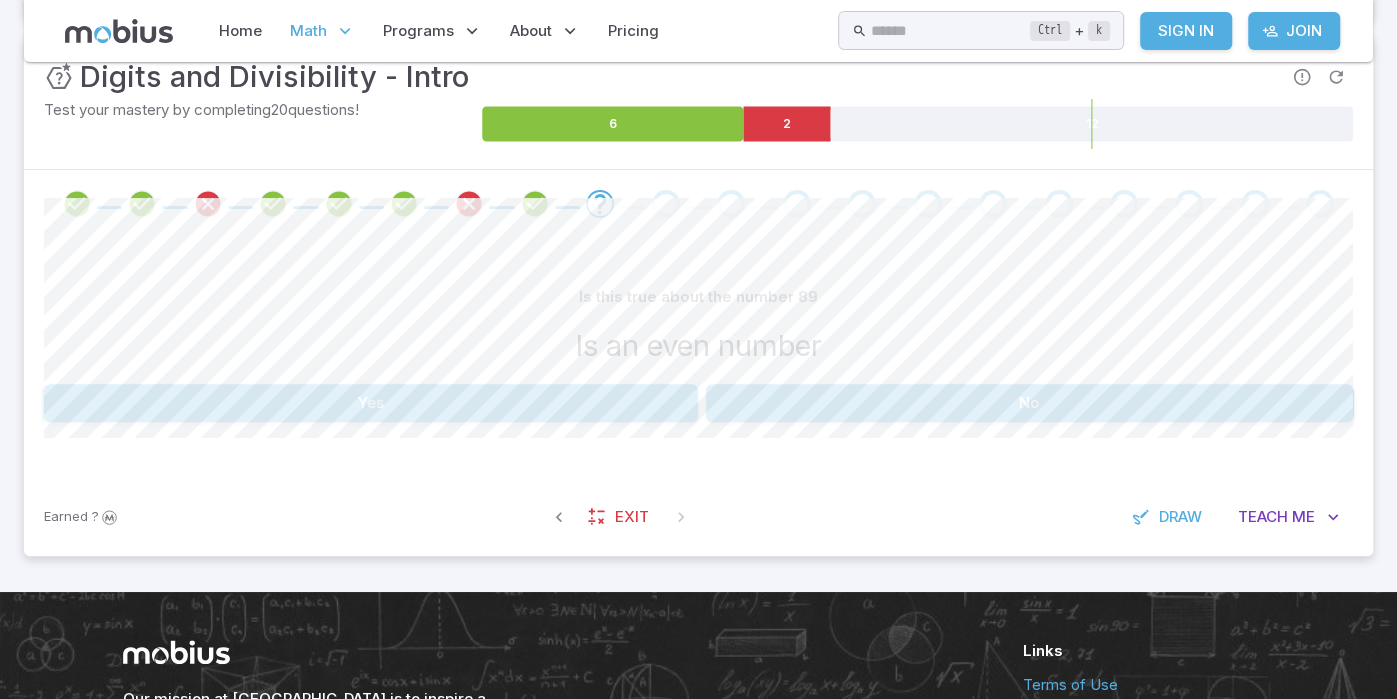 scroll, scrollTop: 307, scrollLeft: 0, axis: vertical 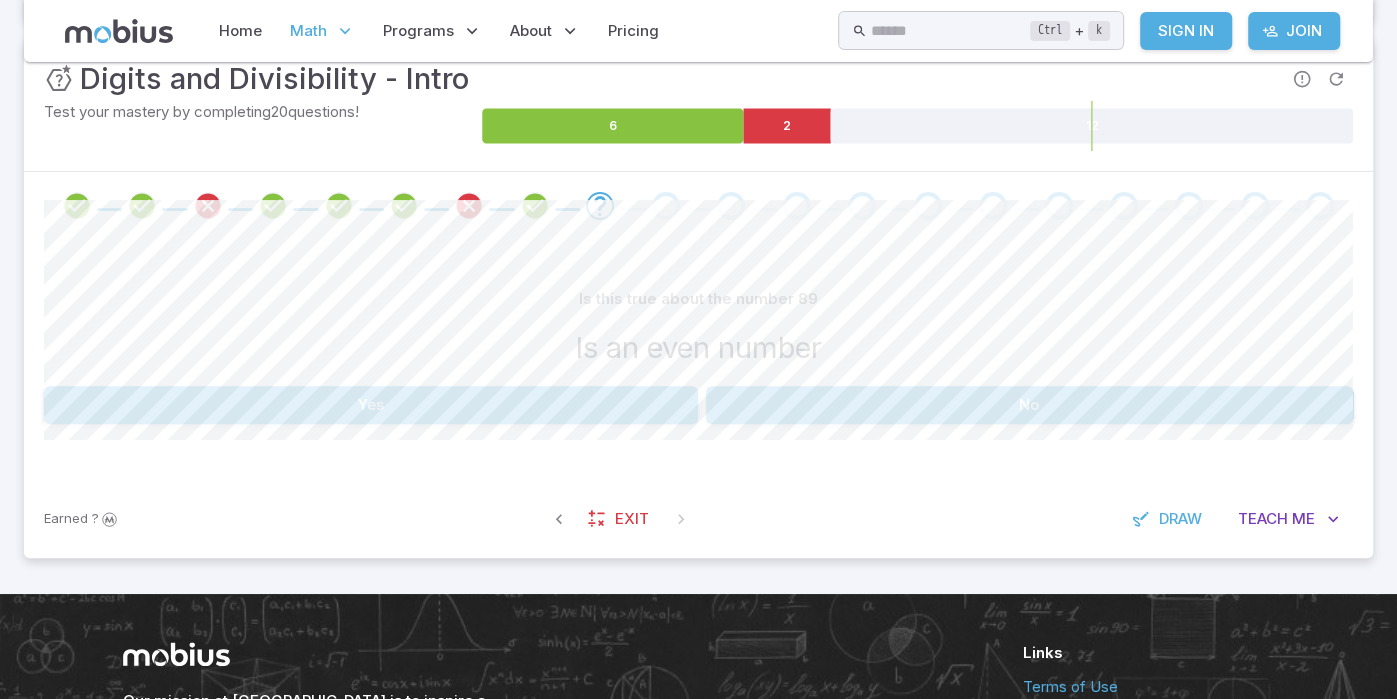 click on "No" at bounding box center (1030, 405) 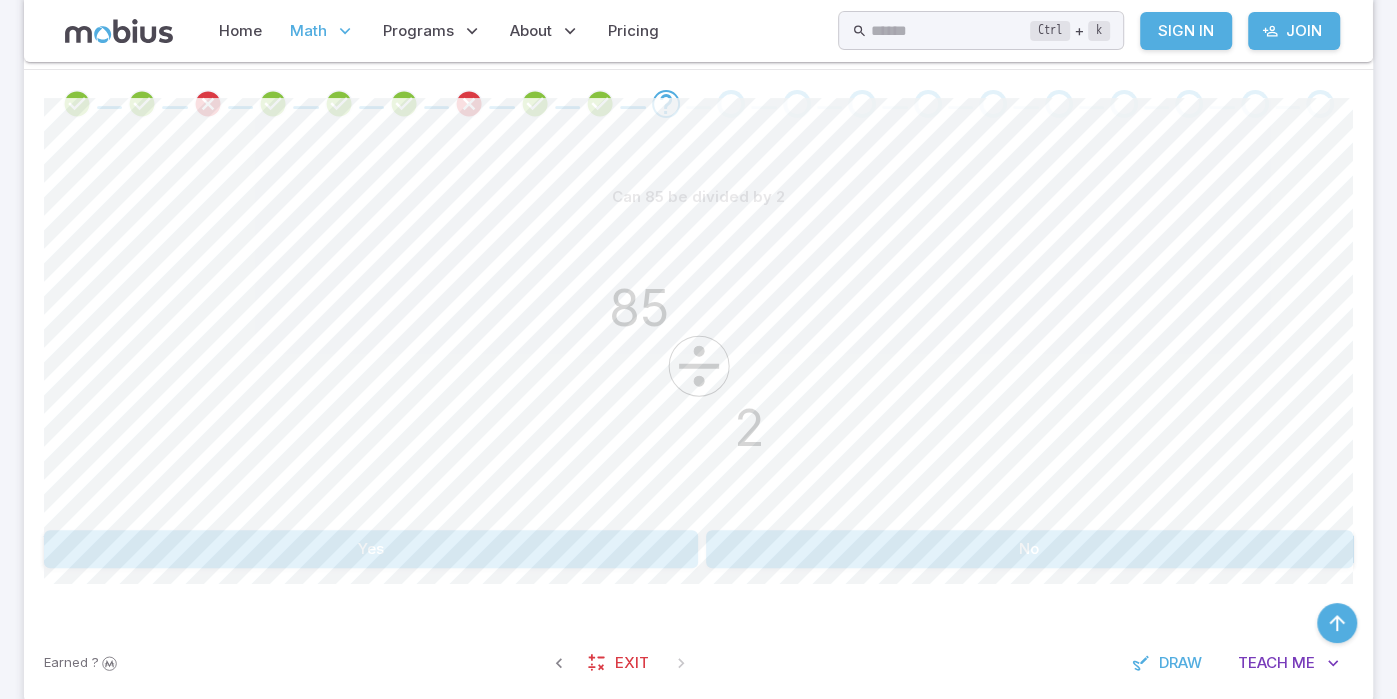 scroll, scrollTop: 402, scrollLeft: 0, axis: vertical 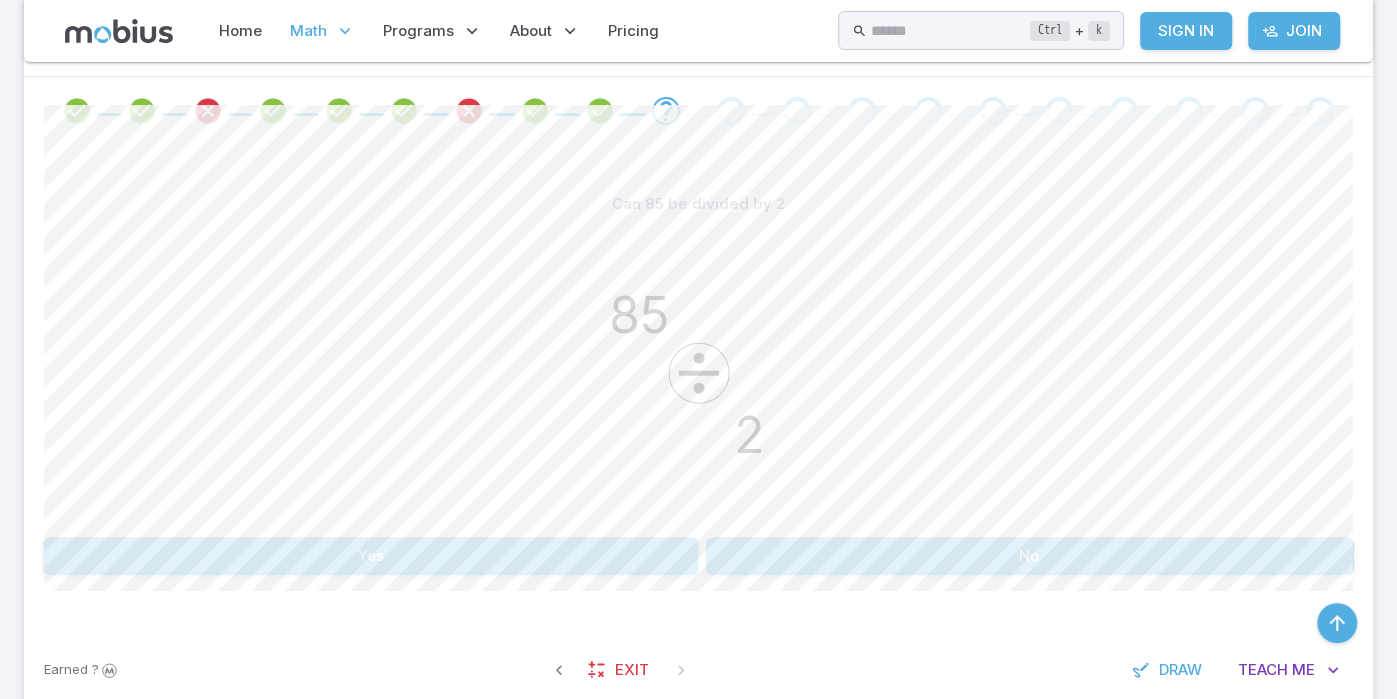 click on "Yes" at bounding box center [371, 556] 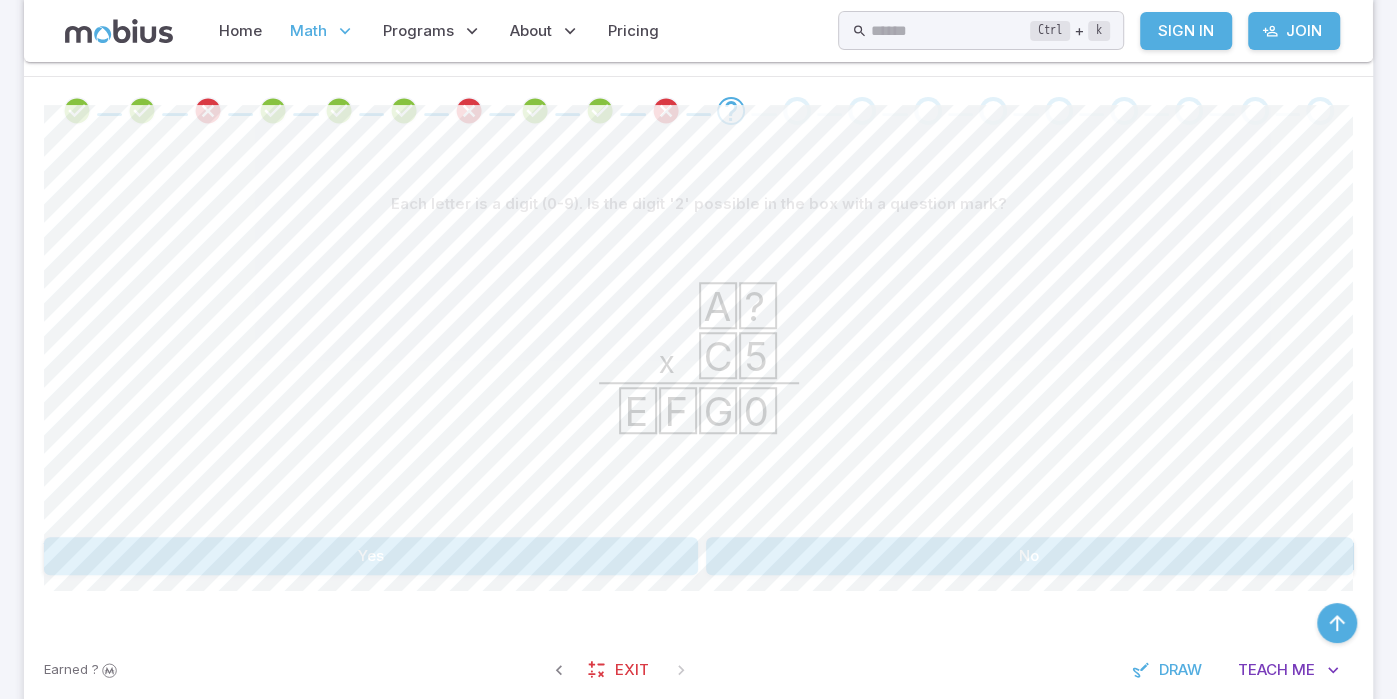 click on "No" at bounding box center (1030, 556) 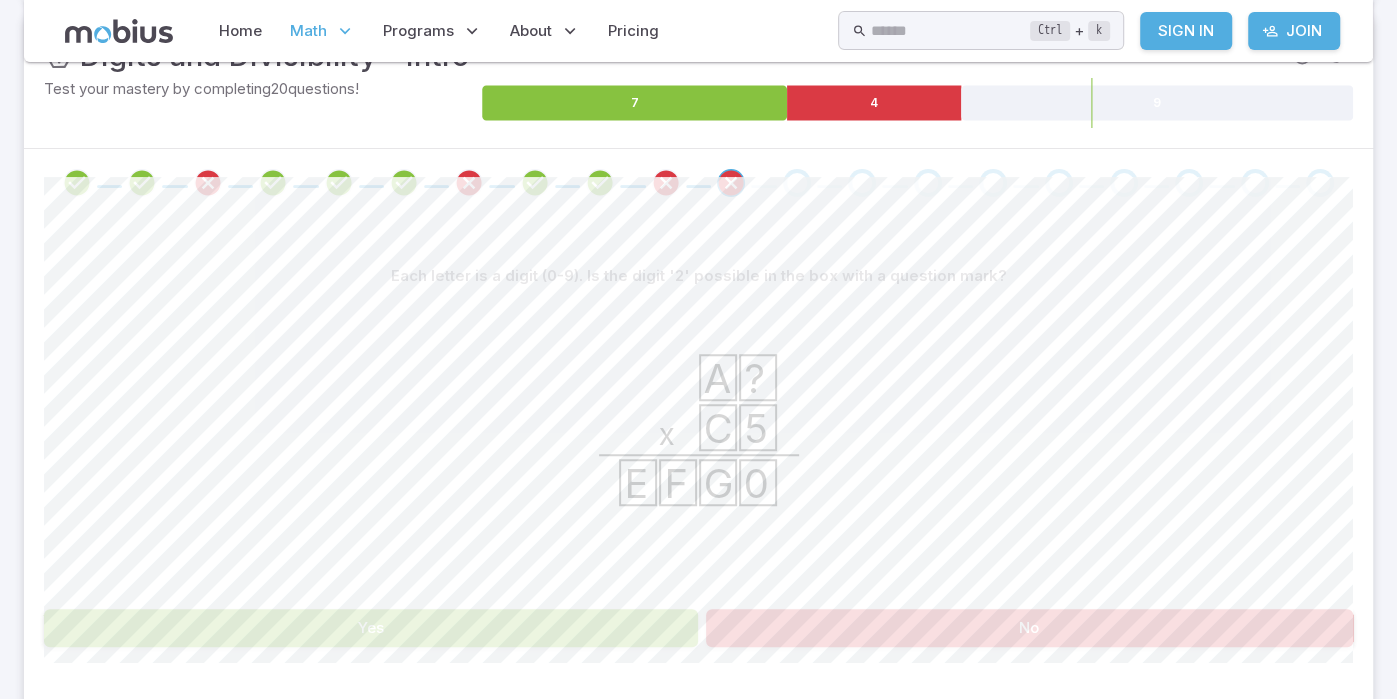scroll, scrollTop: 358, scrollLeft: 0, axis: vertical 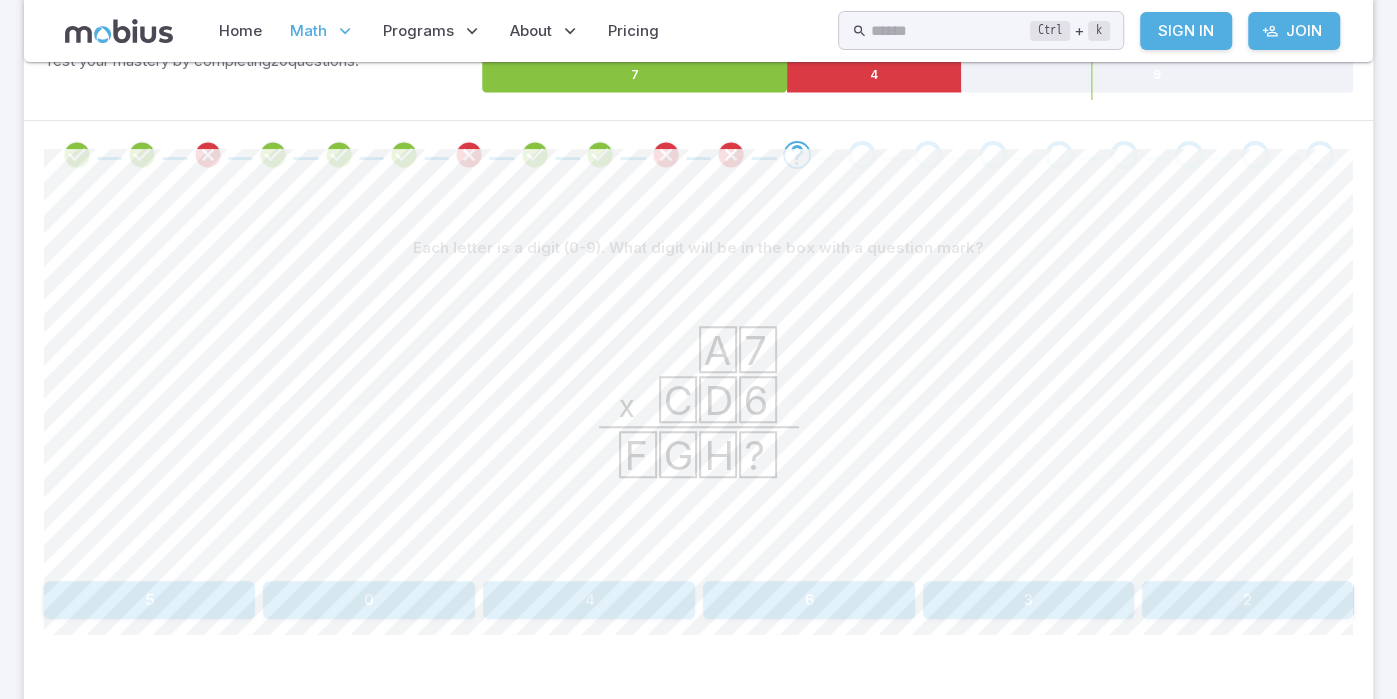 click on "2" at bounding box center (1247, 600) 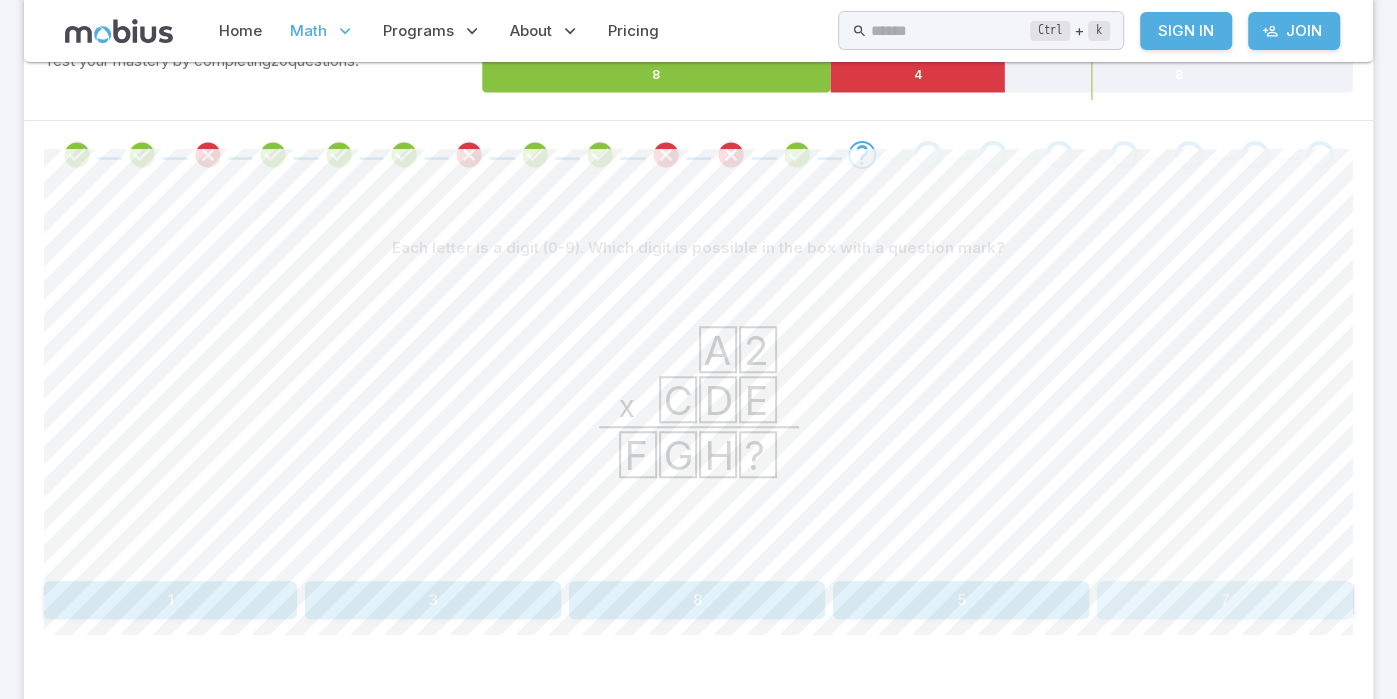 click on "7" at bounding box center [1225, 600] 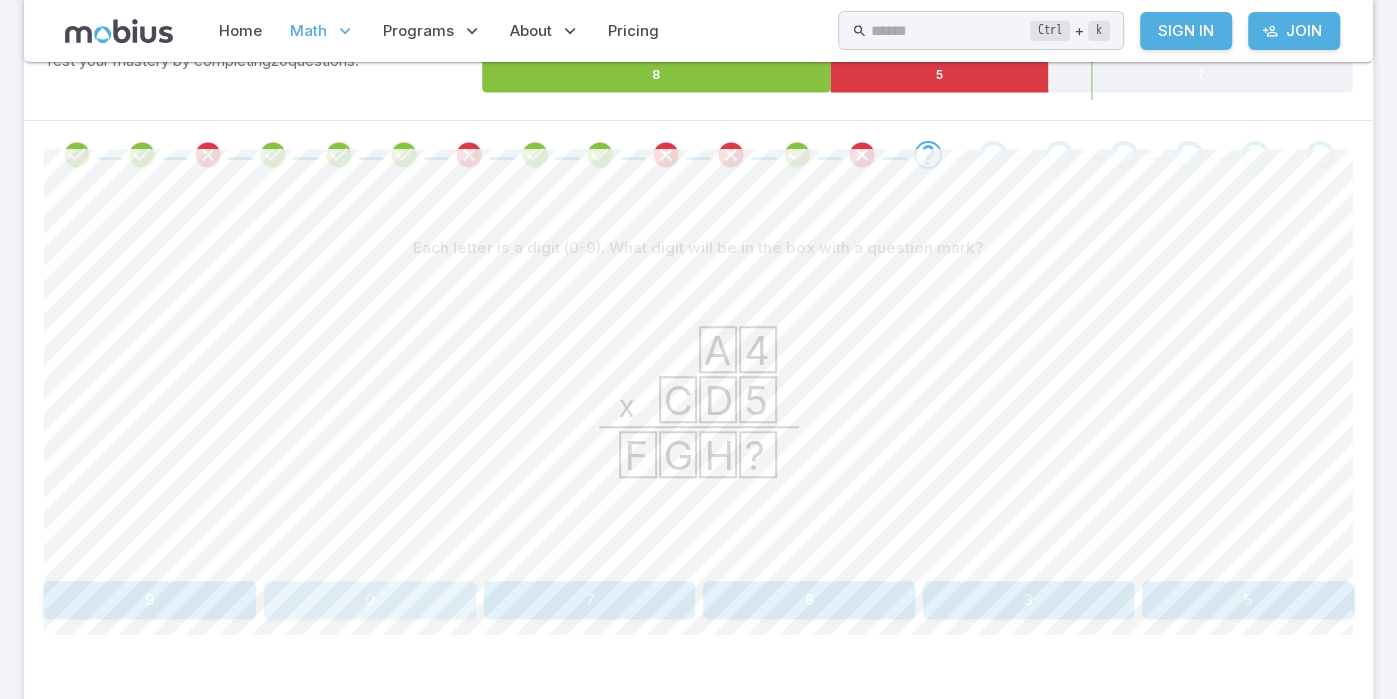 click on "0" at bounding box center [370, 600] 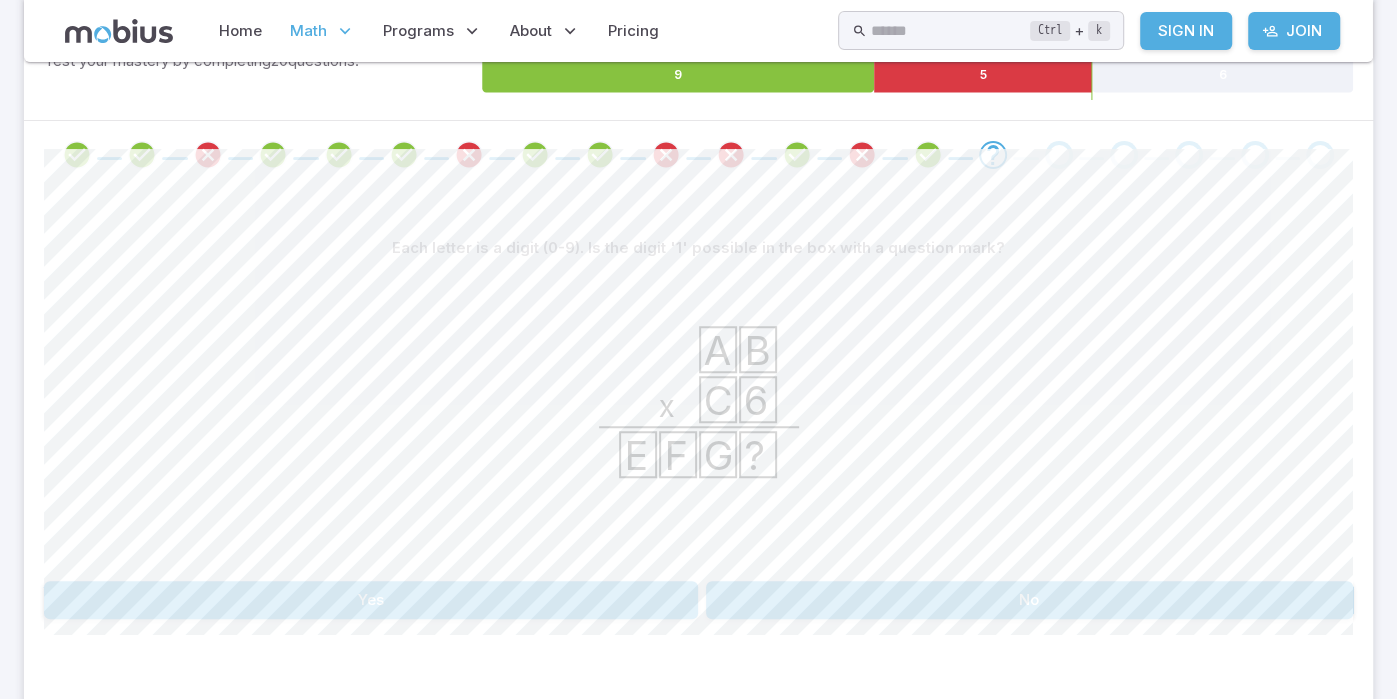 click on "Yes" at bounding box center [371, 600] 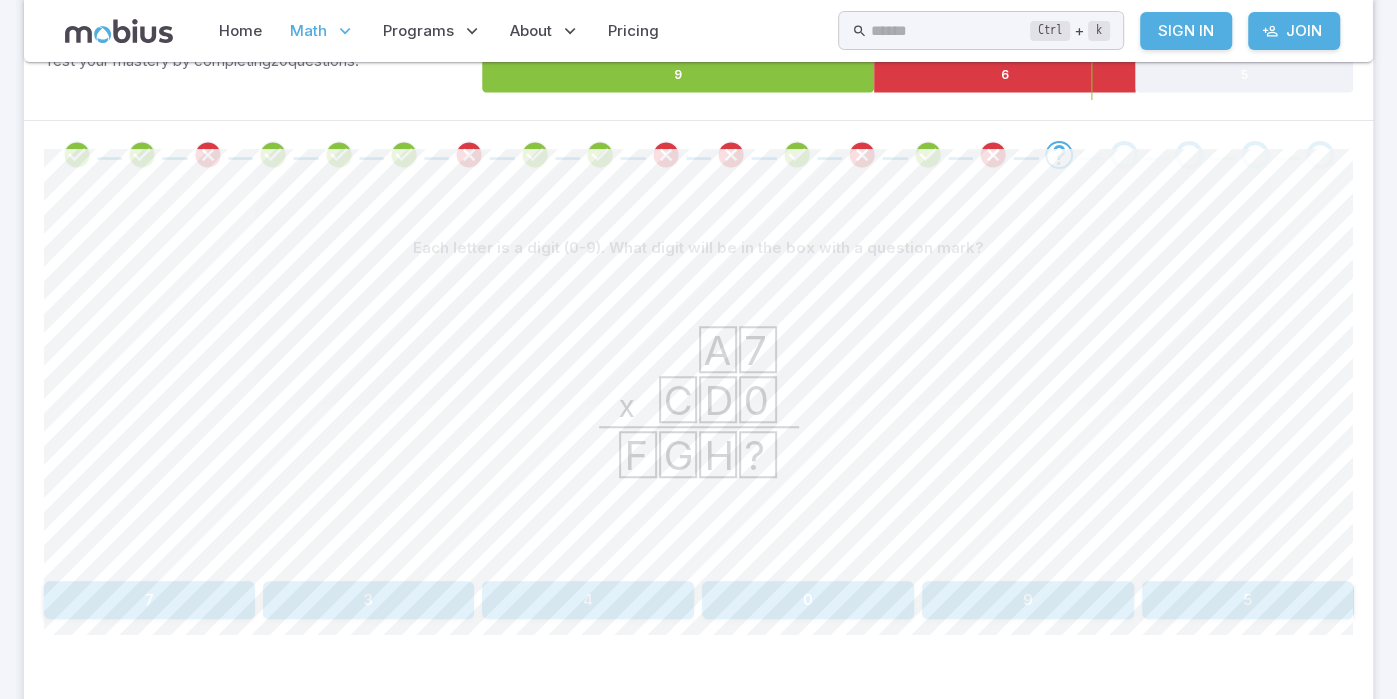 click on "0" at bounding box center (808, 600) 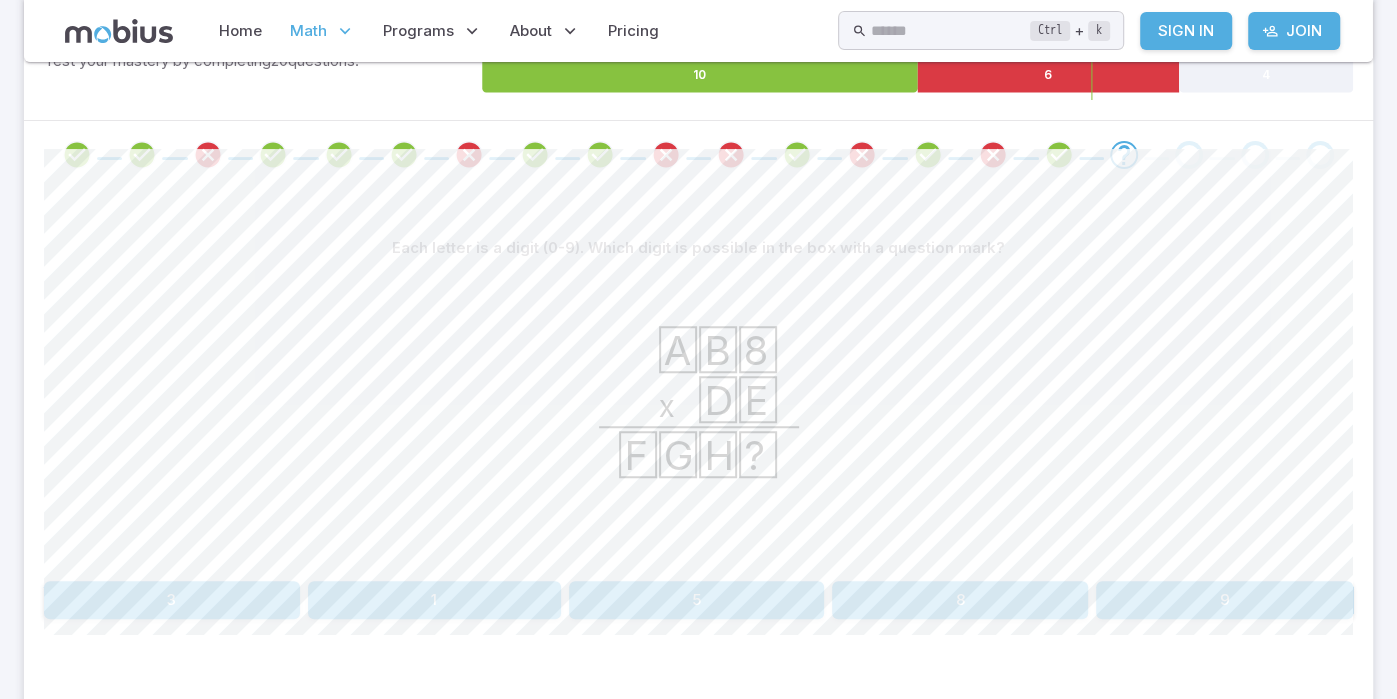 click on "5" at bounding box center [697, 600] 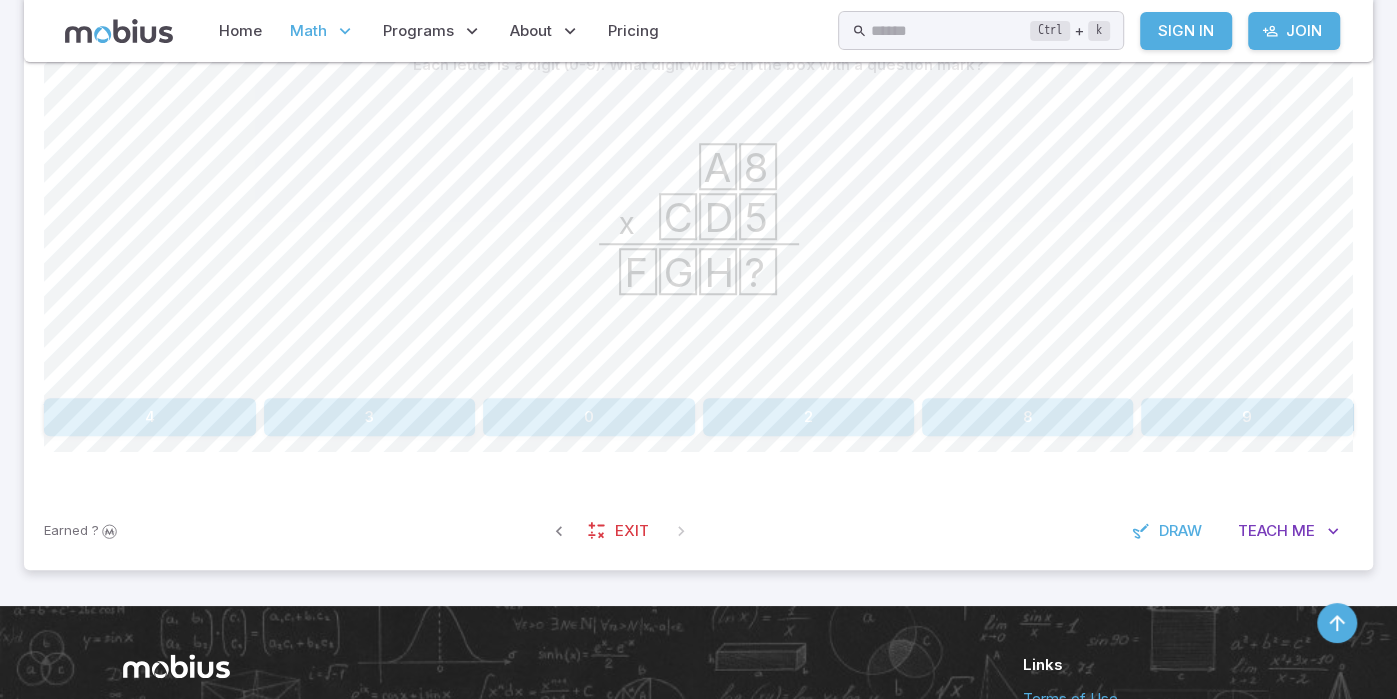 scroll, scrollTop: 549, scrollLeft: 0, axis: vertical 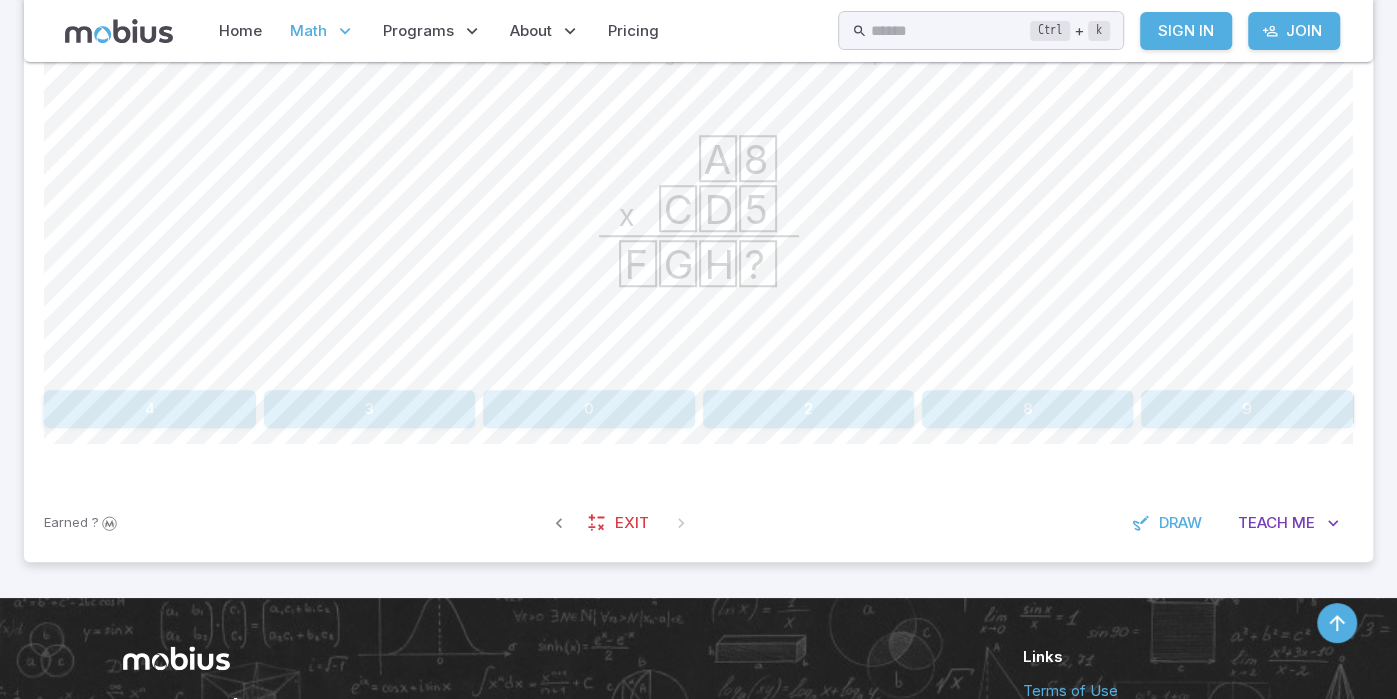 click on "0" at bounding box center [589, 409] 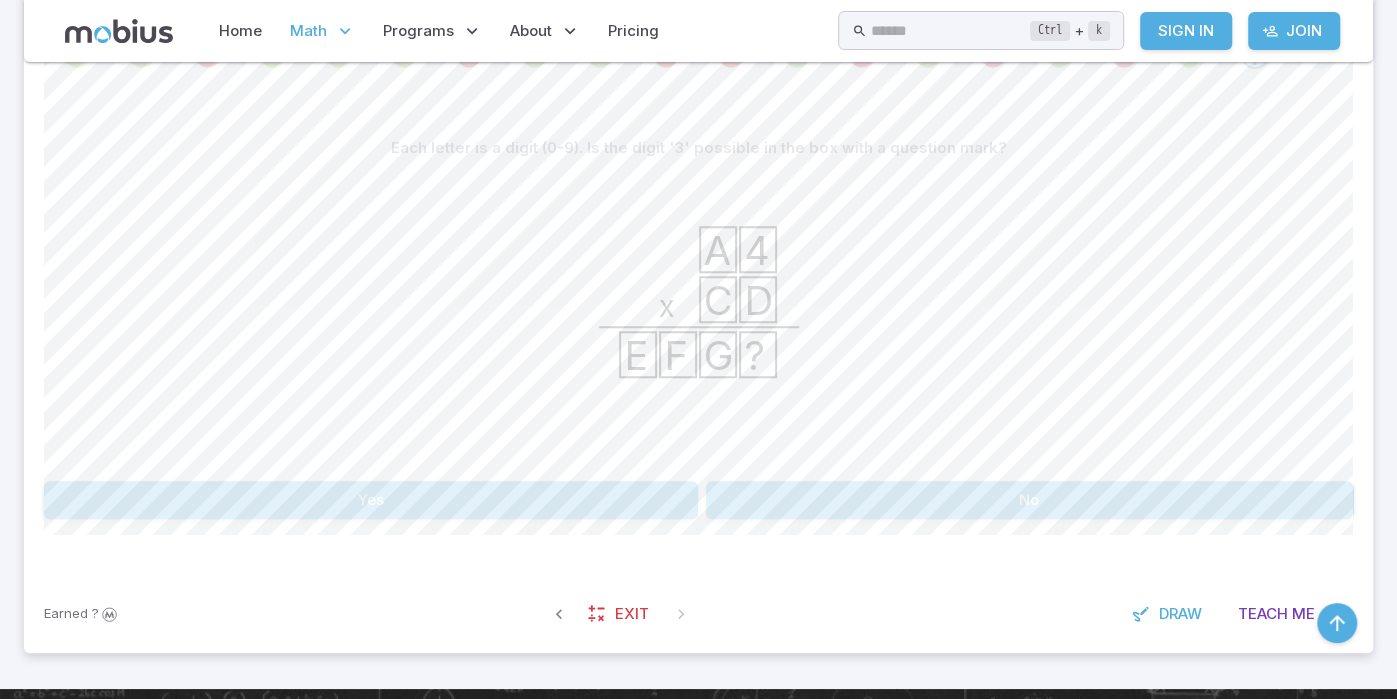 scroll, scrollTop: 439, scrollLeft: 0, axis: vertical 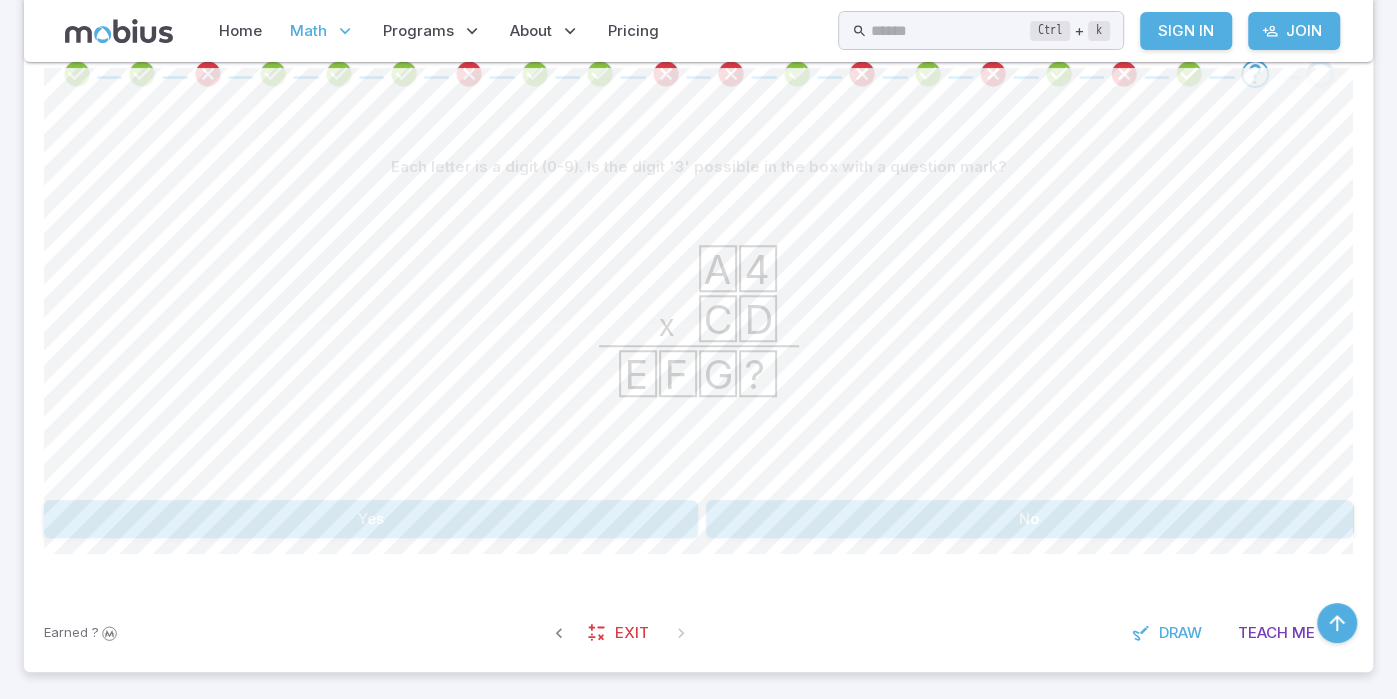 click on "No" at bounding box center (1030, 519) 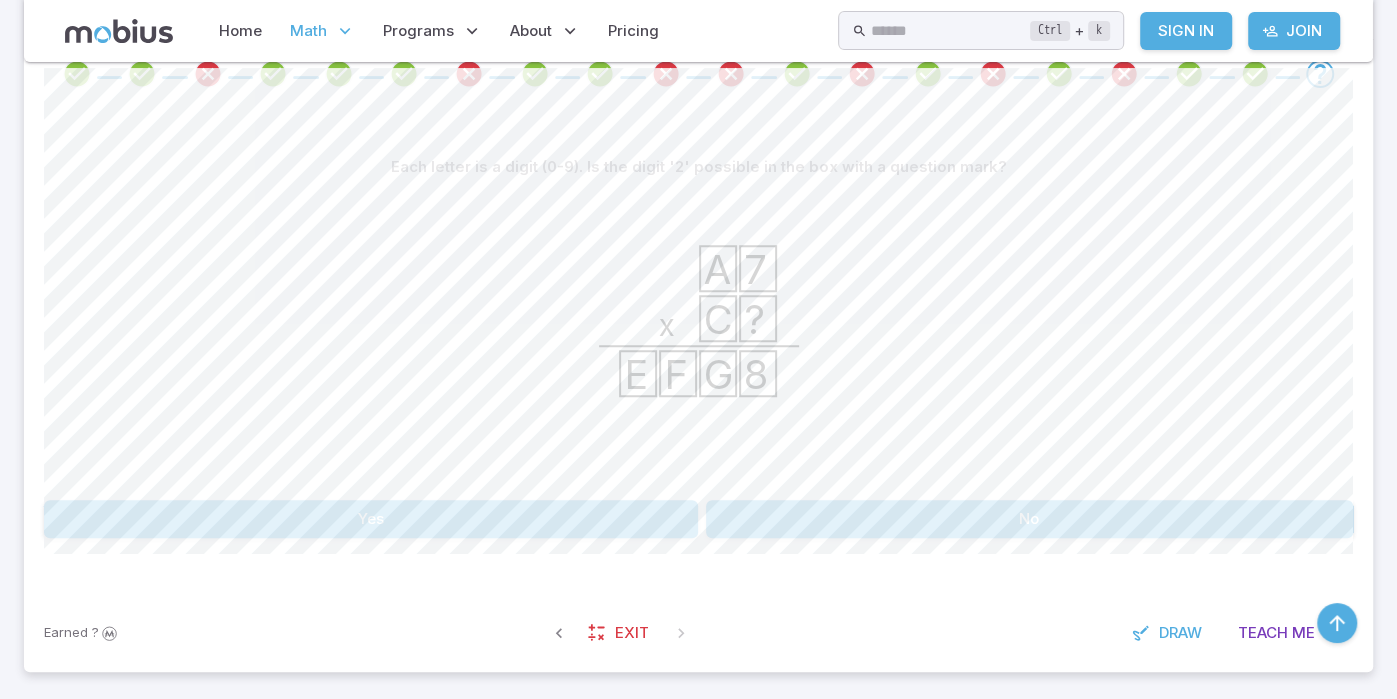 click on "Yes" at bounding box center [371, 519] 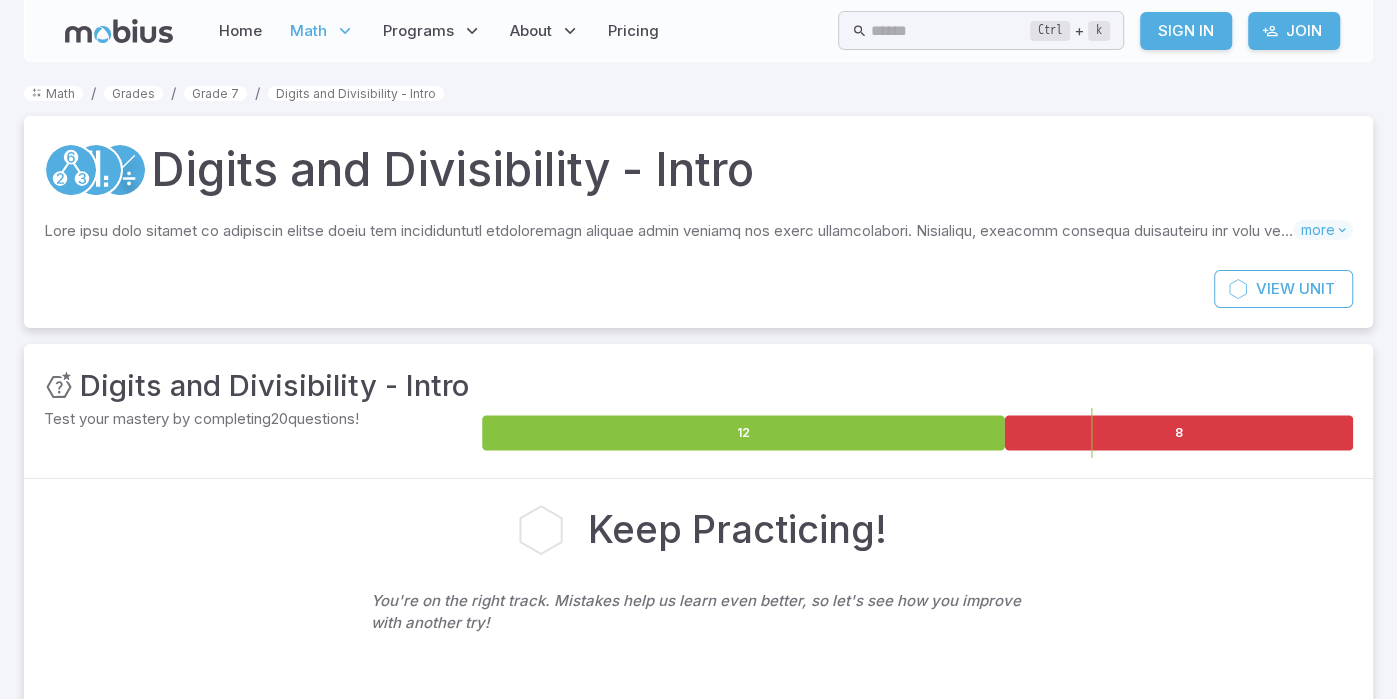 scroll, scrollTop: 0, scrollLeft: 0, axis: both 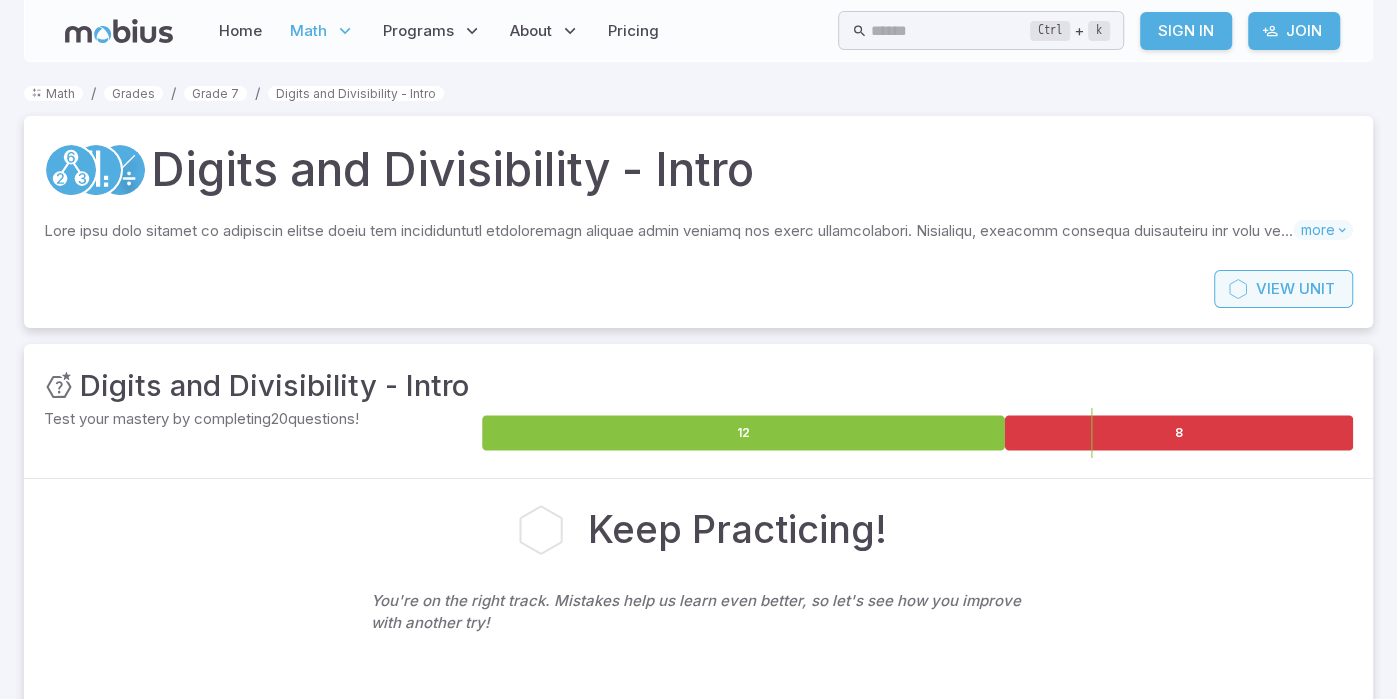 click on "View" at bounding box center [1275, 289] 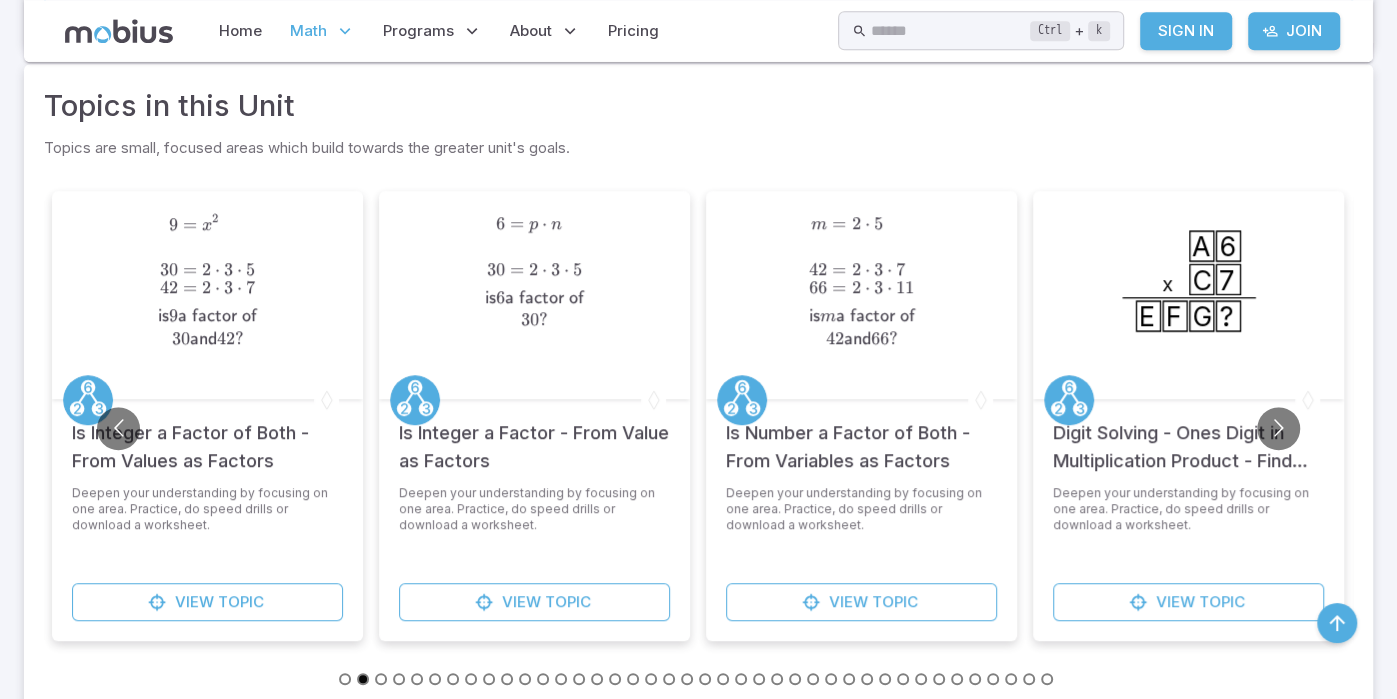 scroll, scrollTop: 889, scrollLeft: 0, axis: vertical 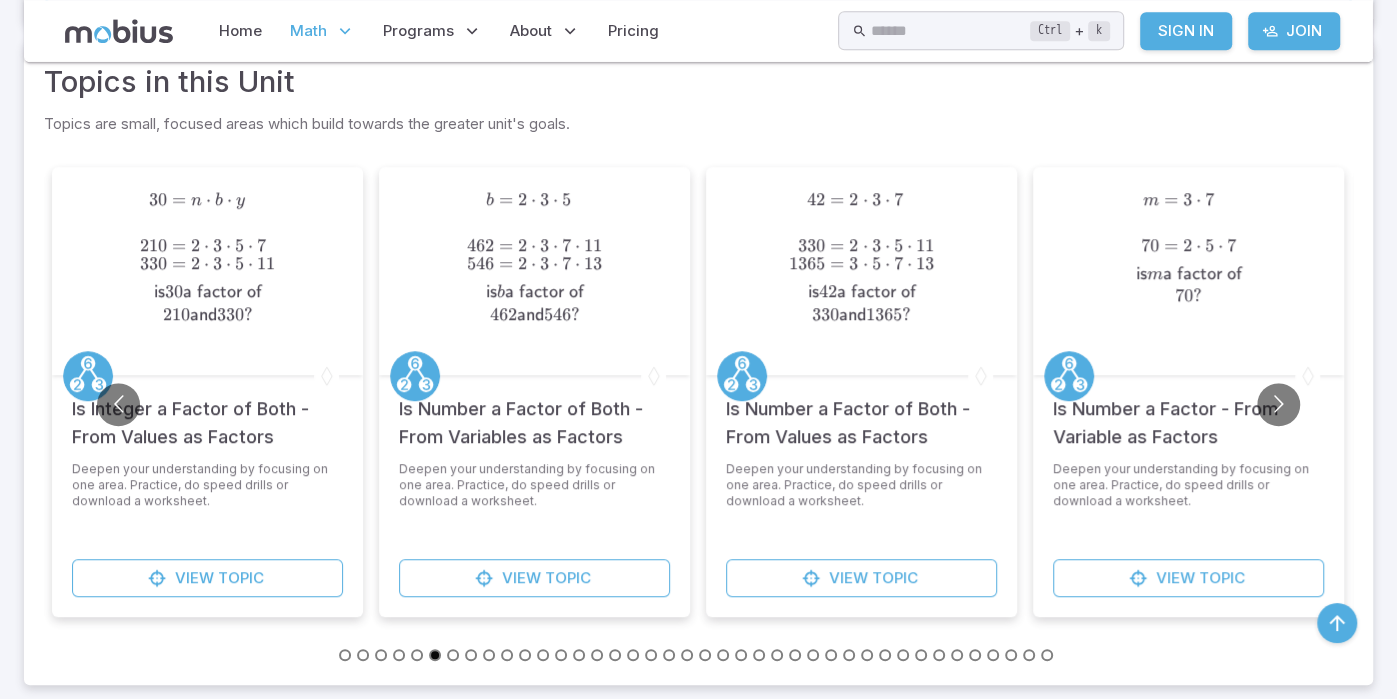 click on "b = 2 ⋅ 3 ⋅ 5 462 = 2 ⋅ 3 ⋅ 7 ⋅ 11 546 = 2 ⋅ 3 ⋅ 7 ⋅ 13 is   b   a   factor   of 462   and   546 ? \begin{align*}b &= 2 \cdot 3 \cdot 5\\\\[-0.5em]462 &= 2 \cdot 3 \cdot 7 \cdot 11\\[-0.5em]546 &= 2 \cdot 3 \cdot 7 \cdot 13\end{align*}\\\\ \textsf{is }b\textsf{ a factor of}\\462\textsf{ and }546? b 462 546 ​ = 2 ⋅ 3 ⋅ 5 = 2 ⋅ 3 ⋅ 7 ⋅ 11 = 2 ⋅ 3 ⋅ 7 ⋅ 13 ​ is  b  a factor of 462  and  546 ?" at bounding box center [535, 271] 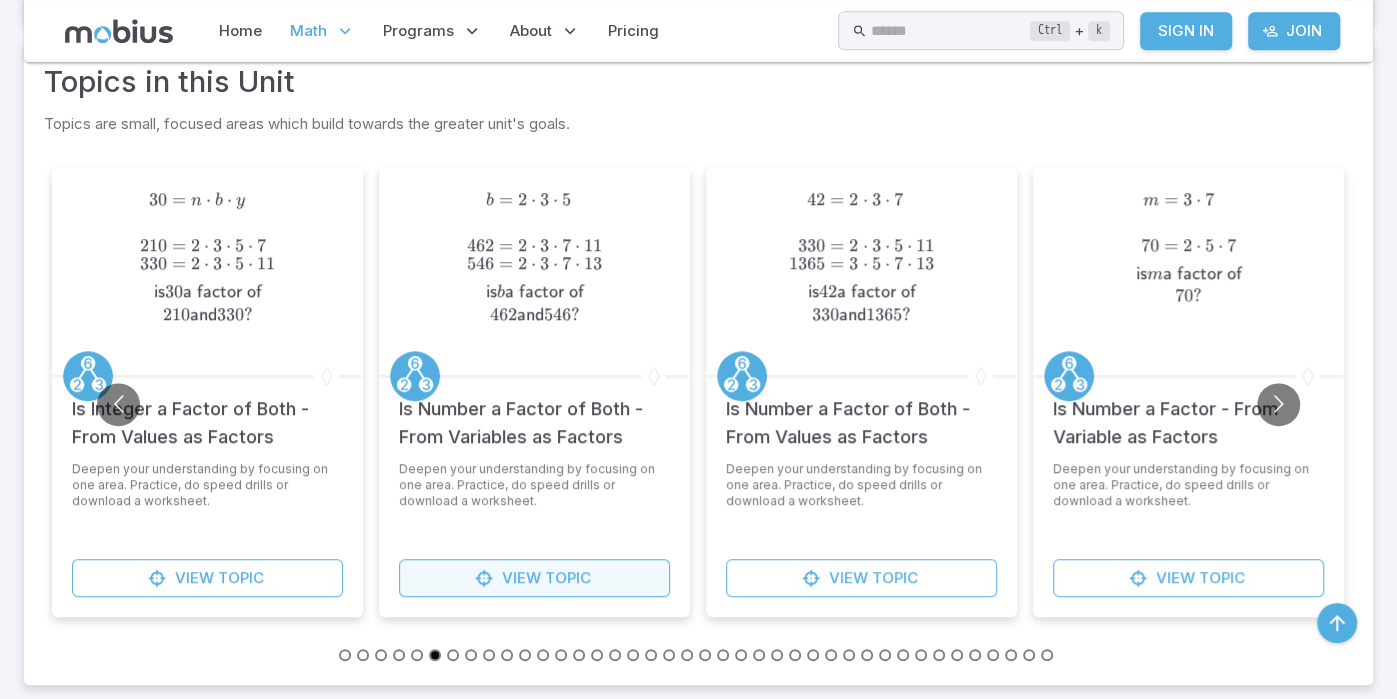 click on "Topic" at bounding box center [568, 578] 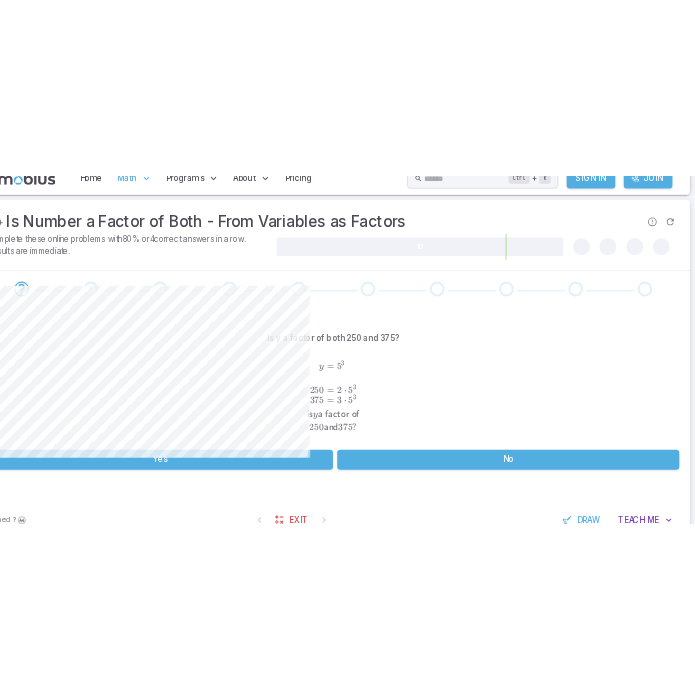 scroll, scrollTop: 318, scrollLeft: 0, axis: vertical 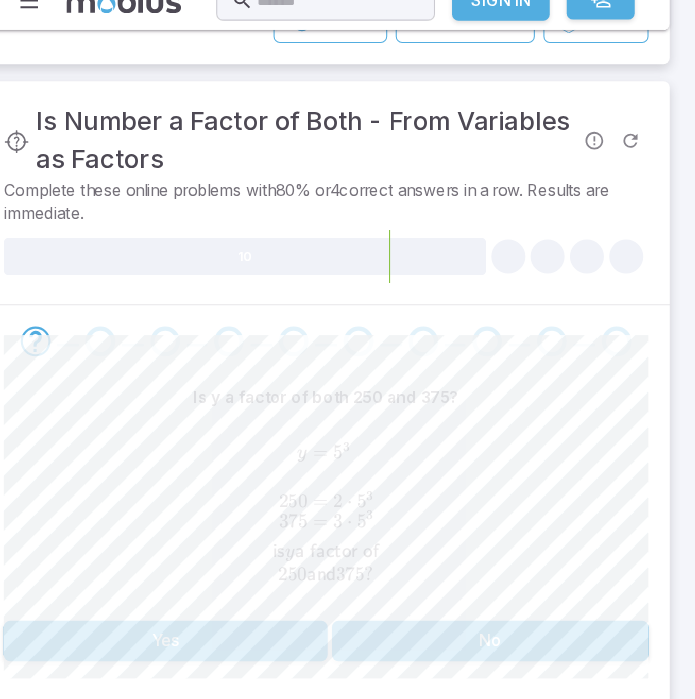 click on "Yes" at bounding box center [196, 630] 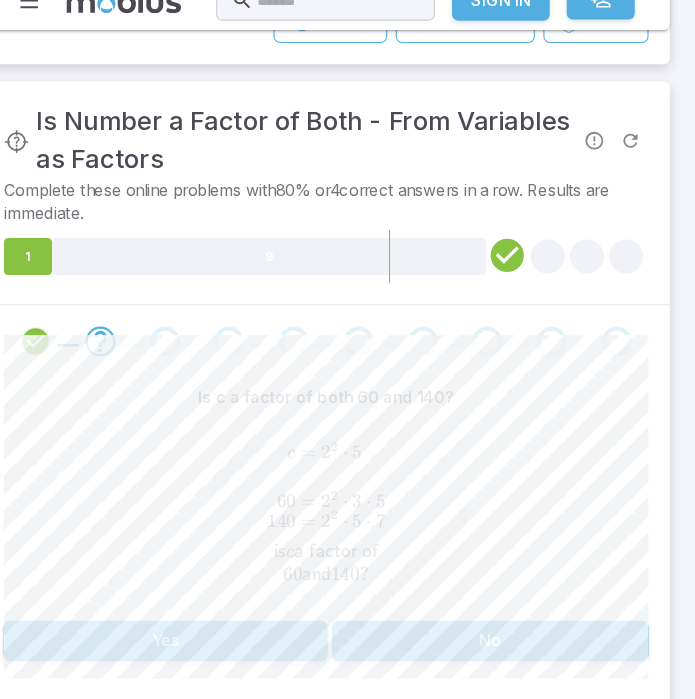 click on "Yes" at bounding box center [196, 630] 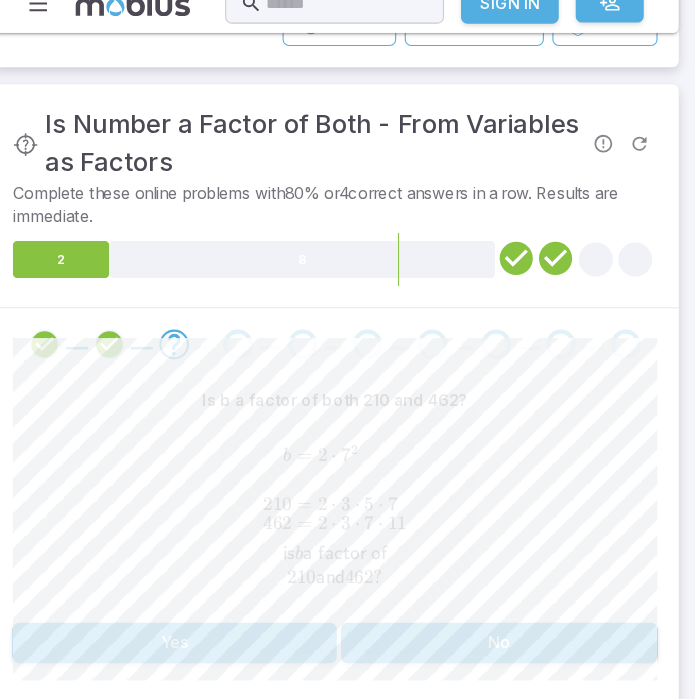 scroll, scrollTop: 318, scrollLeft: 0, axis: vertical 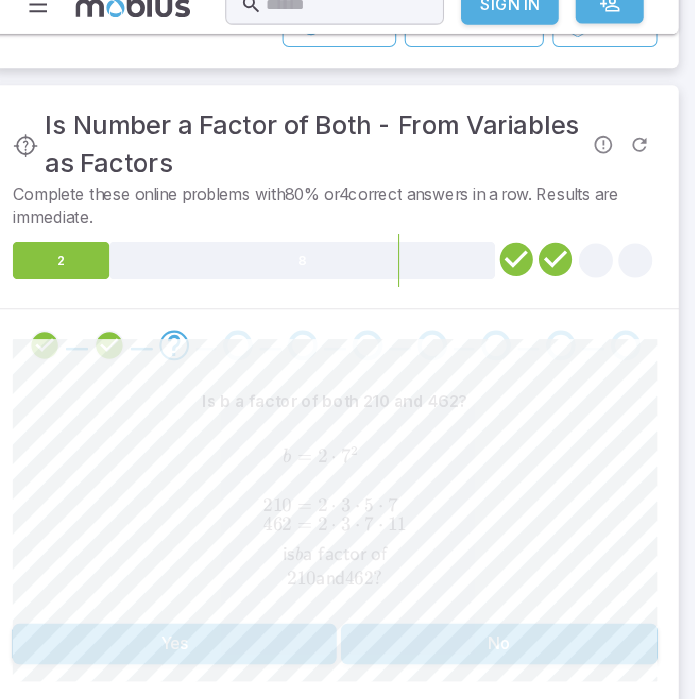 click on "Yes" at bounding box center (196, 629) 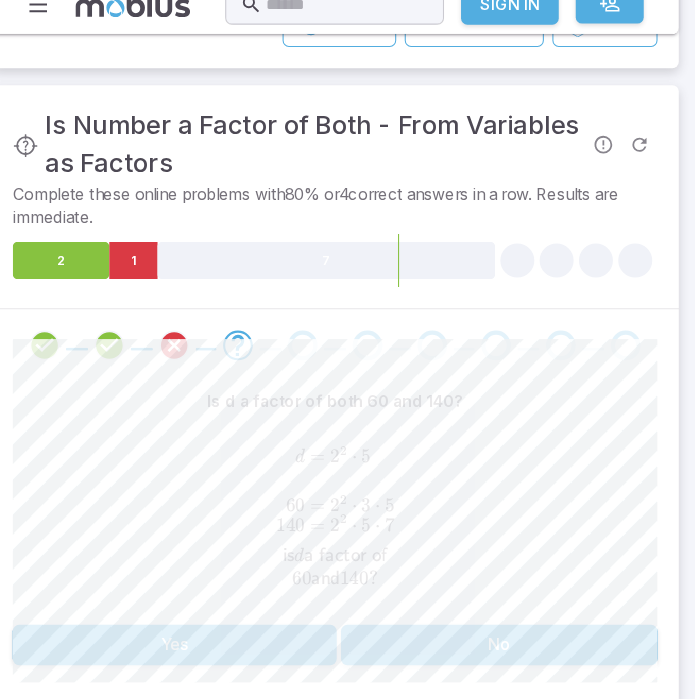 click at bounding box center [196, 348] 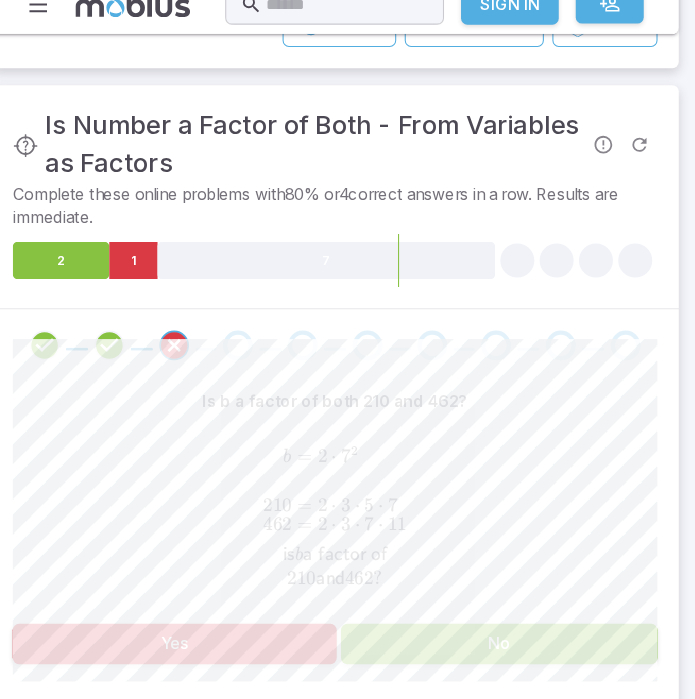 click at bounding box center [256, 348] 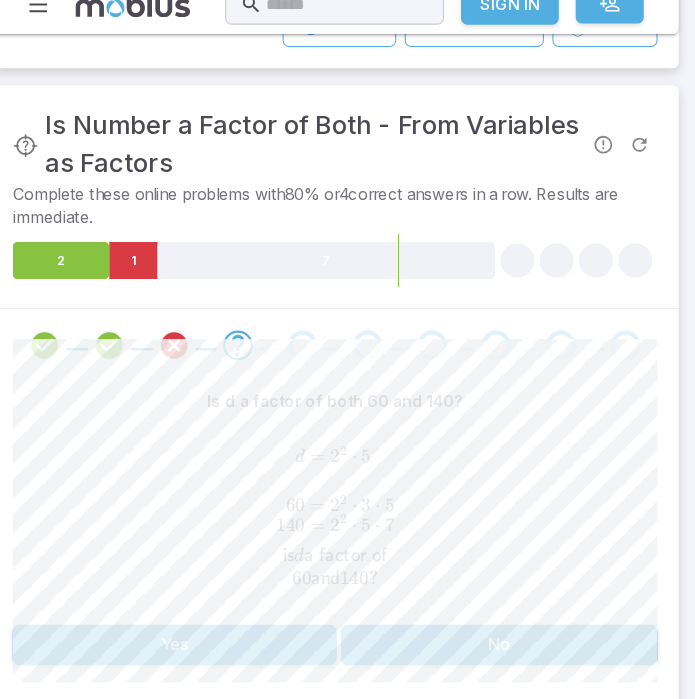 click at bounding box center (135, 348) 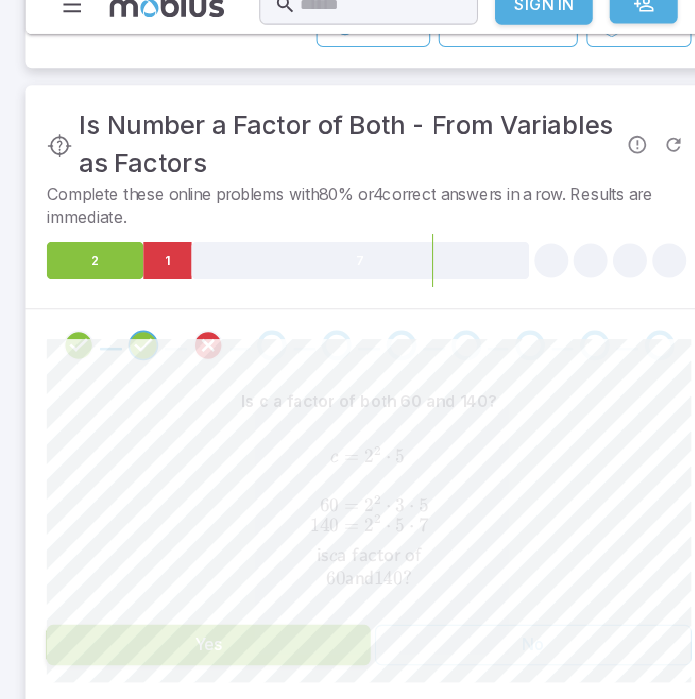 click at bounding box center (256, 348) 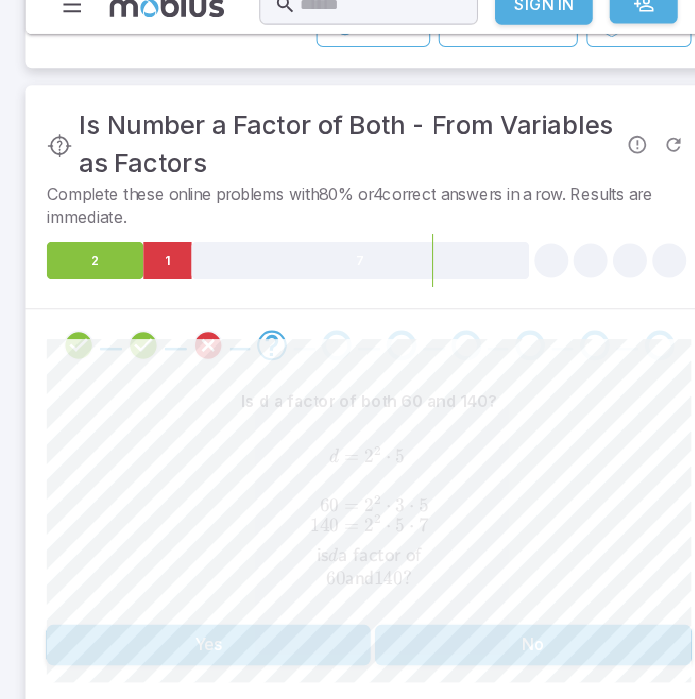 click at bounding box center [135, 348] 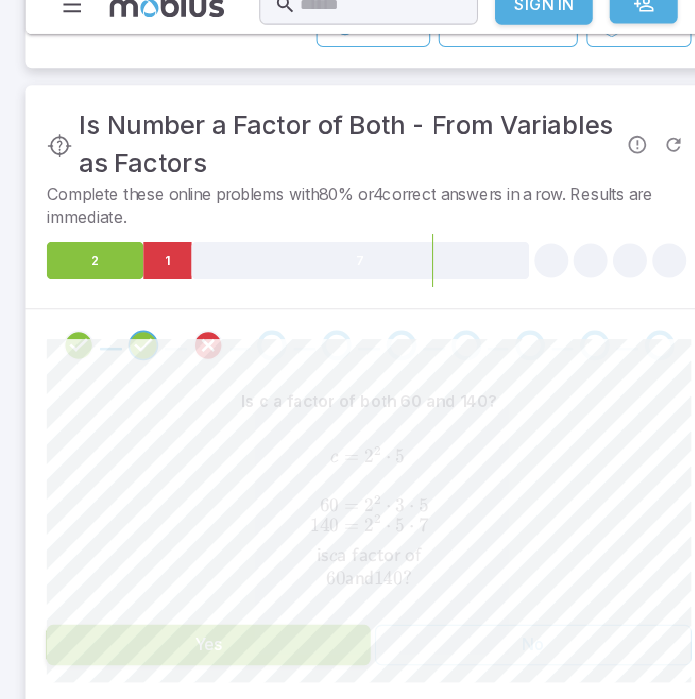click at bounding box center [196, 348] 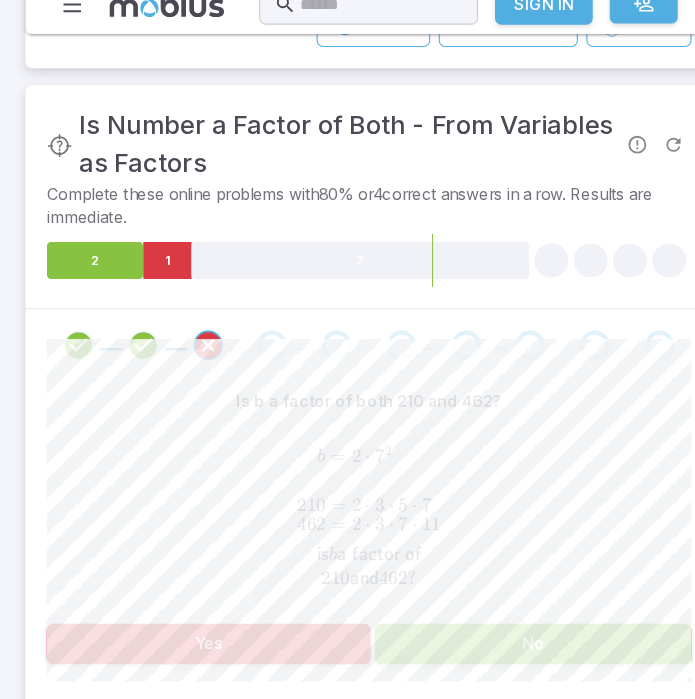 click at bounding box center (256, 348) 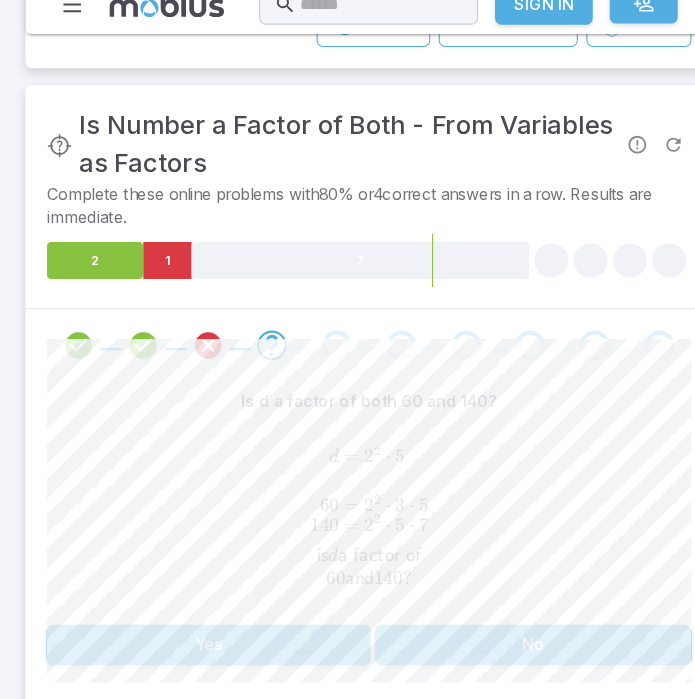 click on "Yes" at bounding box center (196, 630) 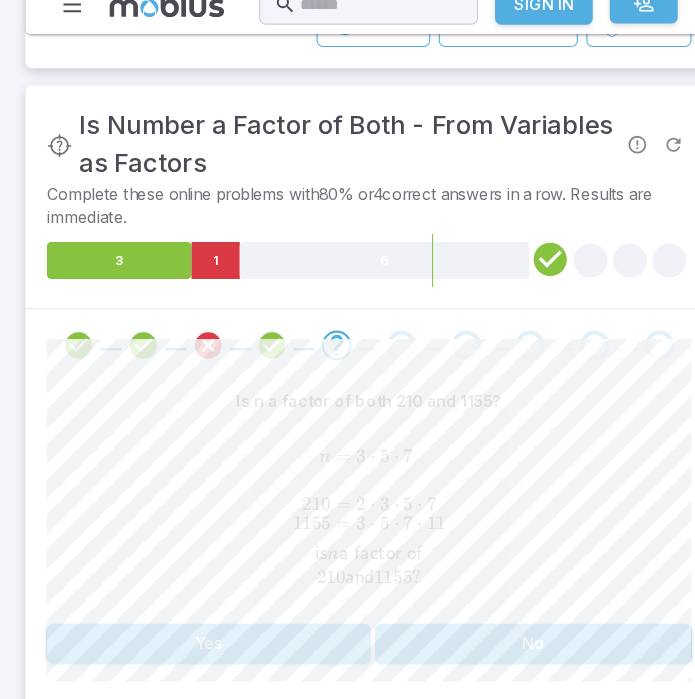 click on "n 210 1155 ​ = 3 ⋅ 5 ⋅ 7 = 2 ⋅ 3 ⋅ 5 ⋅ 7 = 3 ⋅ 5 ⋅ 7 ⋅ 11 ​ is  n  a factor of 210  and  1155 ?" at bounding box center (347, 511) 